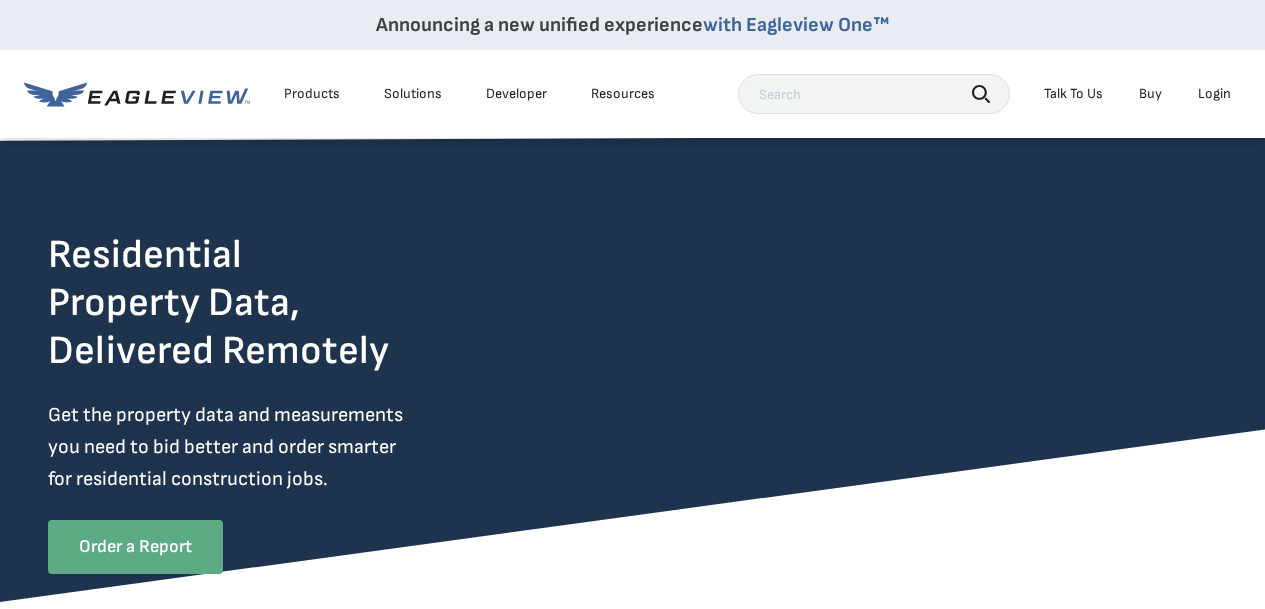 scroll, scrollTop: 200, scrollLeft: 0, axis: vertical 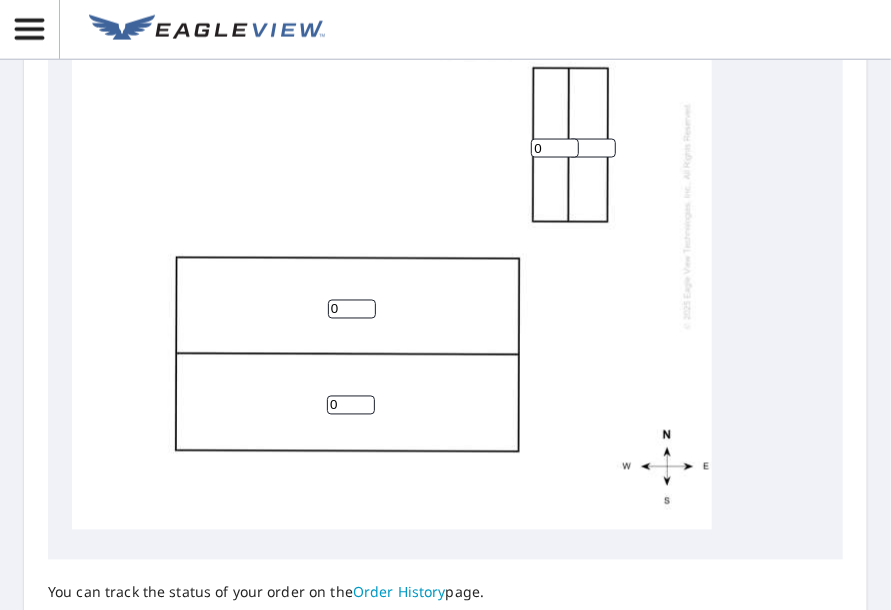 click on "0" at bounding box center (352, 309) 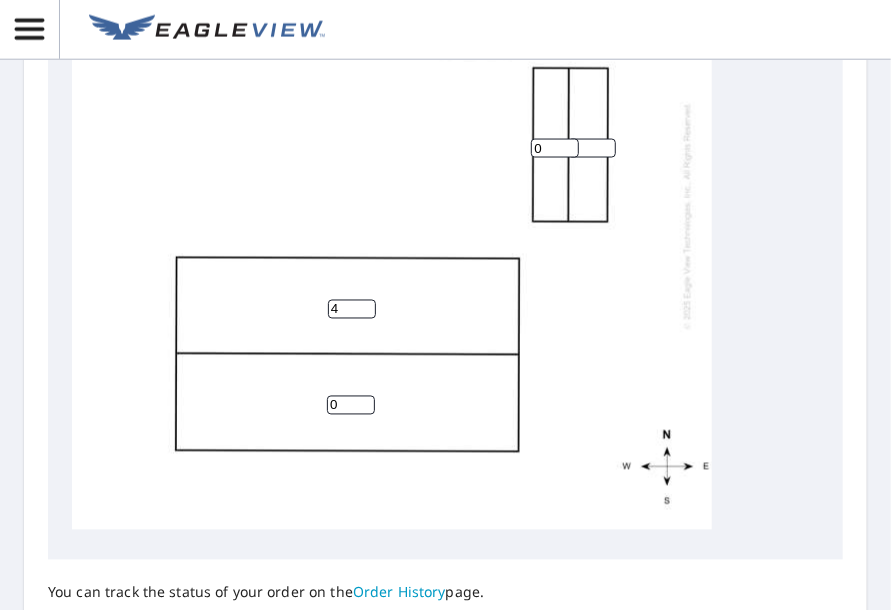 type on "4" 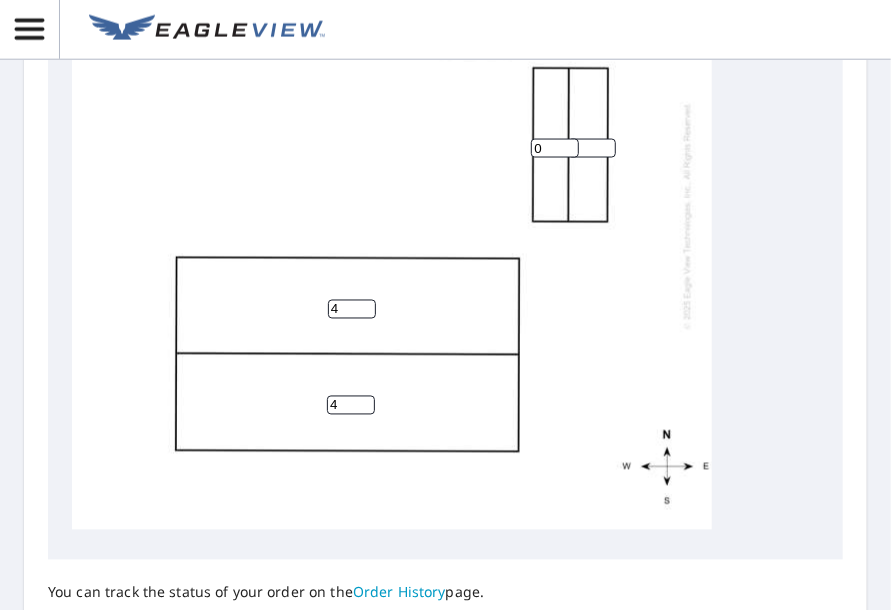 scroll, scrollTop: 0, scrollLeft: 0, axis: both 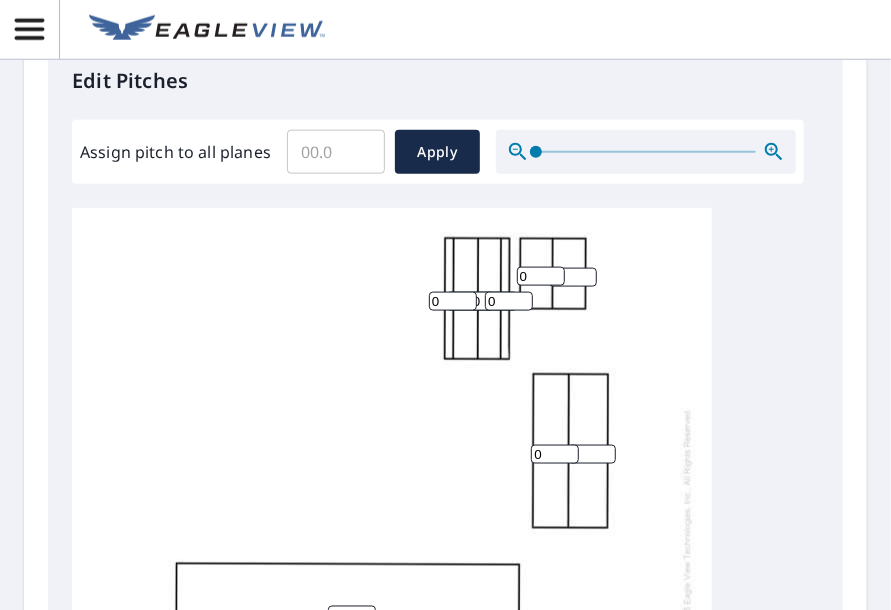 type on "4" 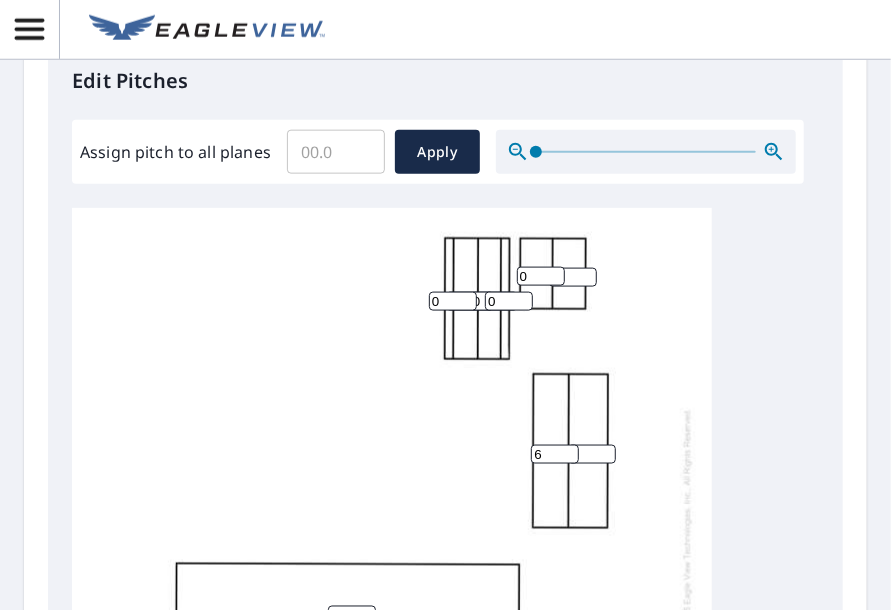 type on "6" 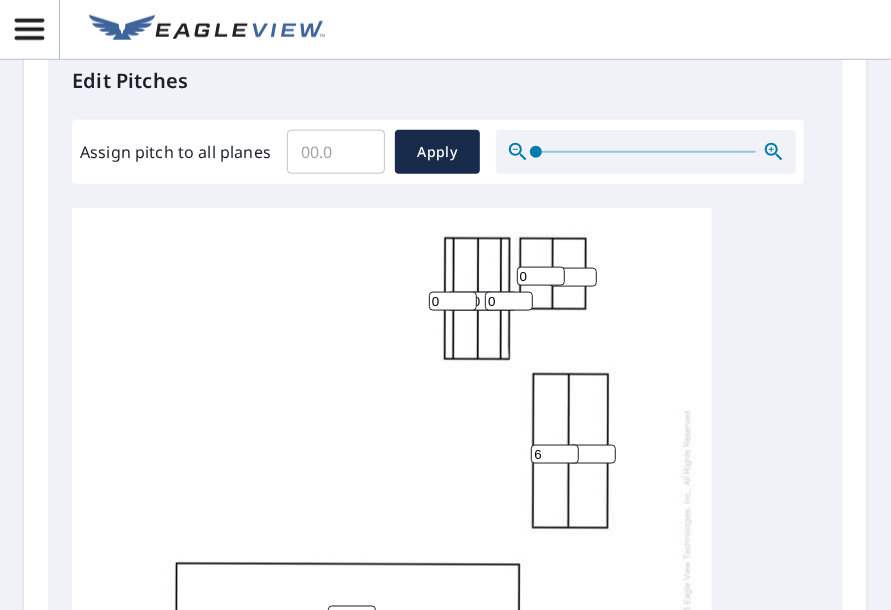 type on "6" 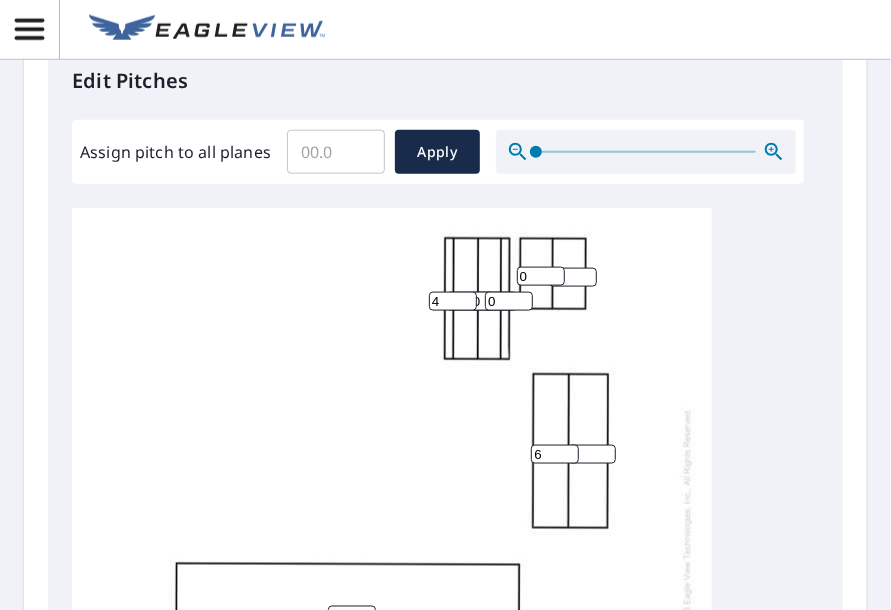 type on "4" 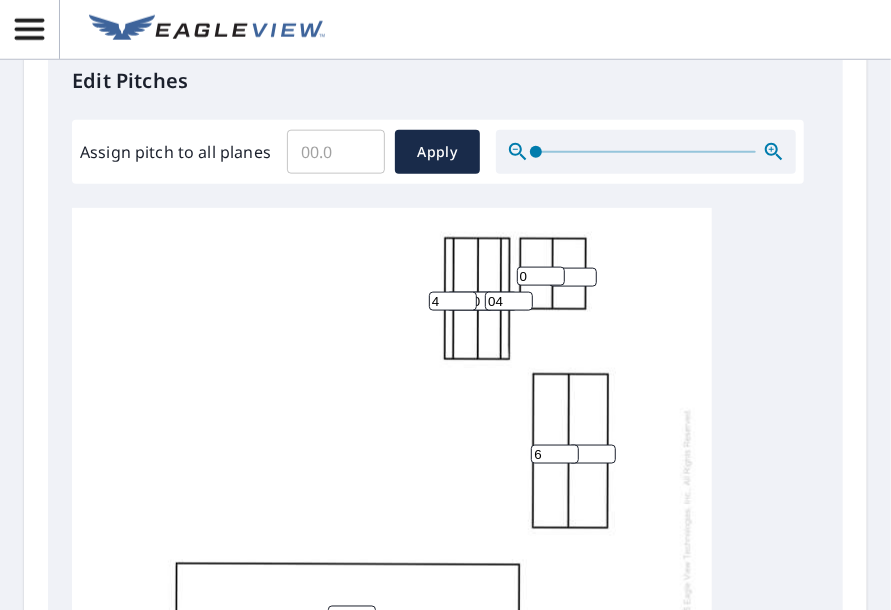 type on "04" 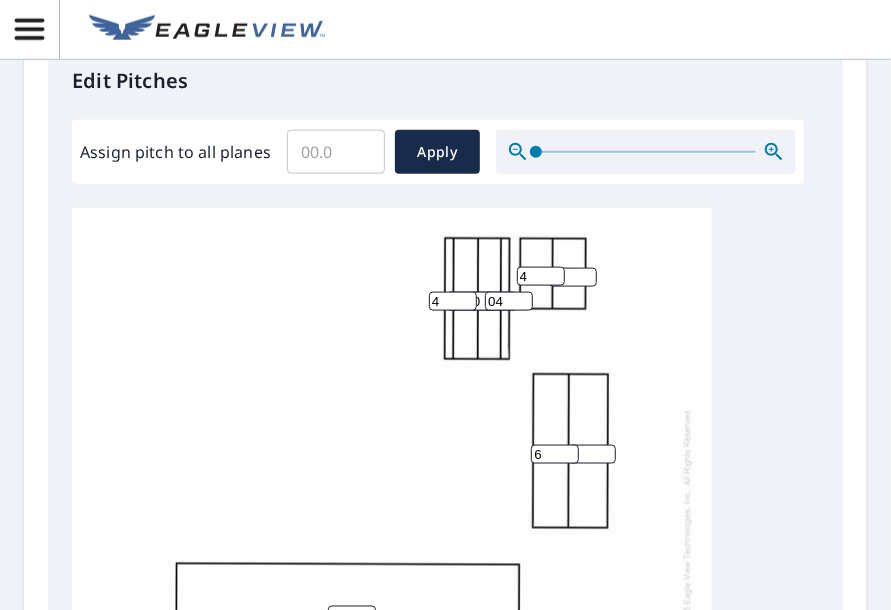 type on "4" 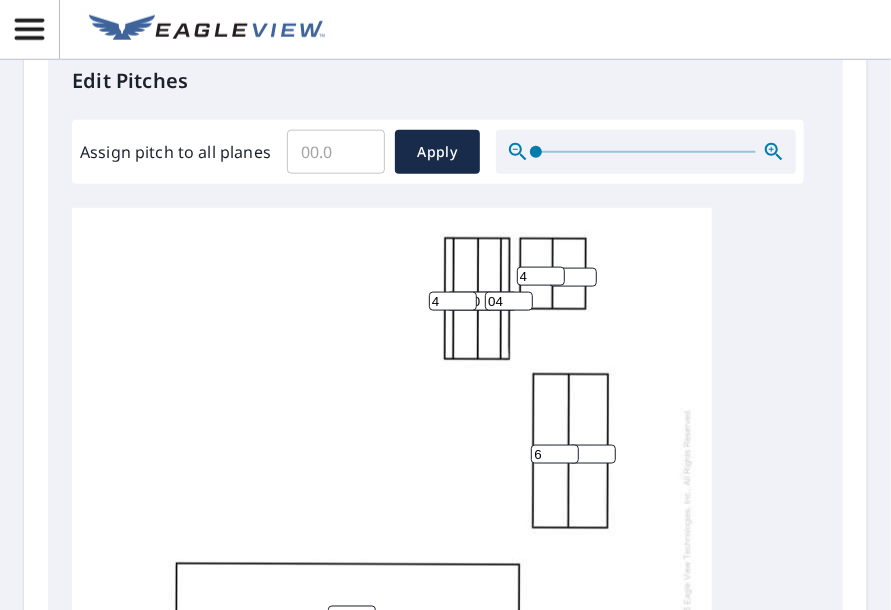 click on "0" at bounding box center [573, 277] 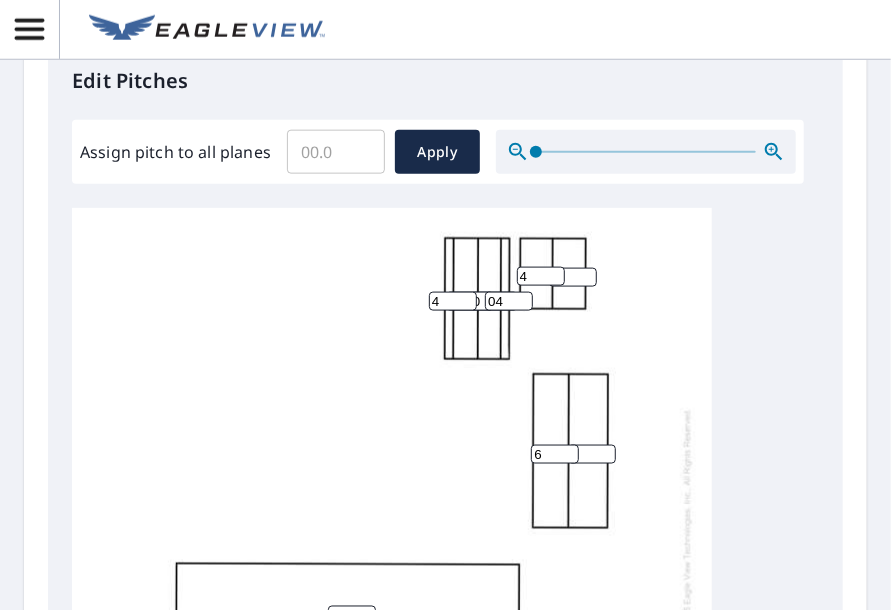 type on "4" 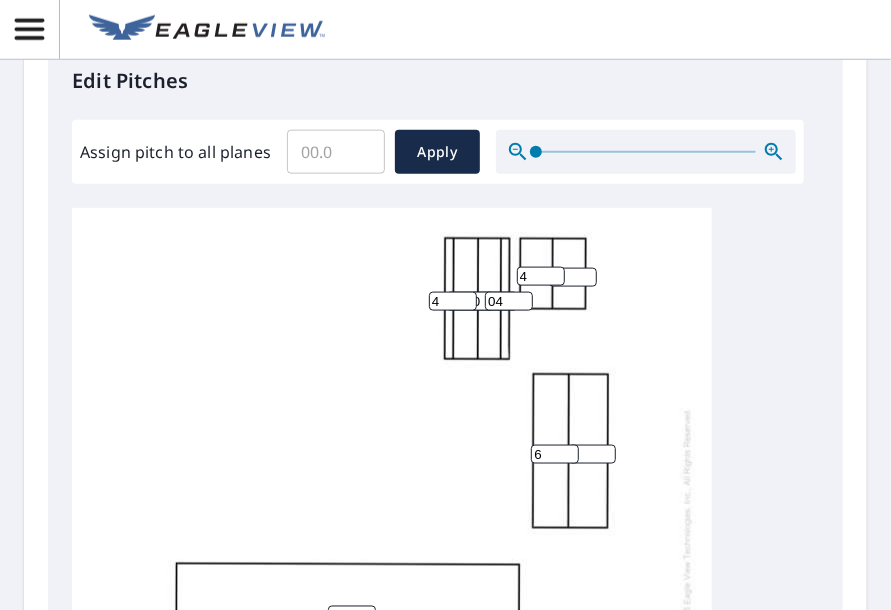 click on "4 4 6 6 0 0 4 4 4 04" at bounding box center (392, 522) 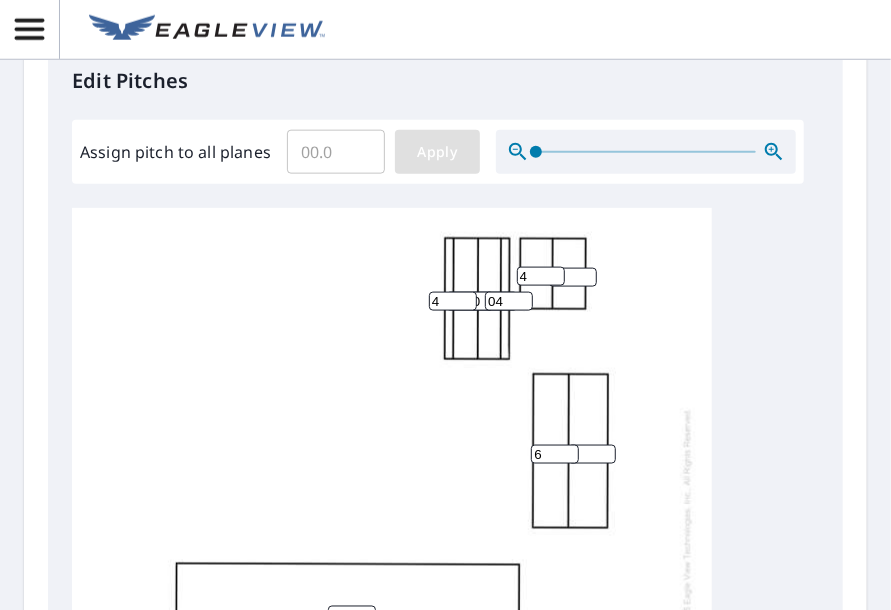 click on "Apply" at bounding box center [437, 152] 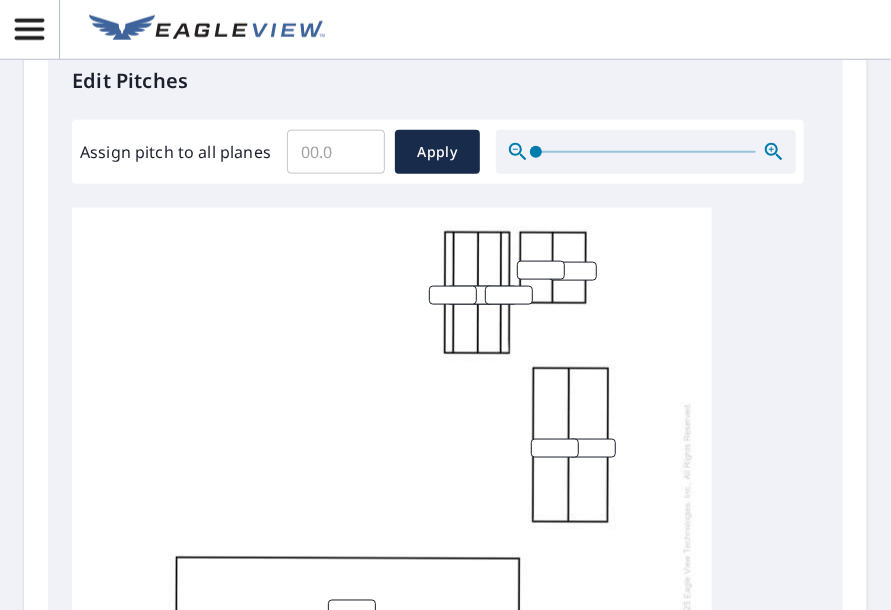 scroll, scrollTop: 20, scrollLeft: 0, axis: vertical 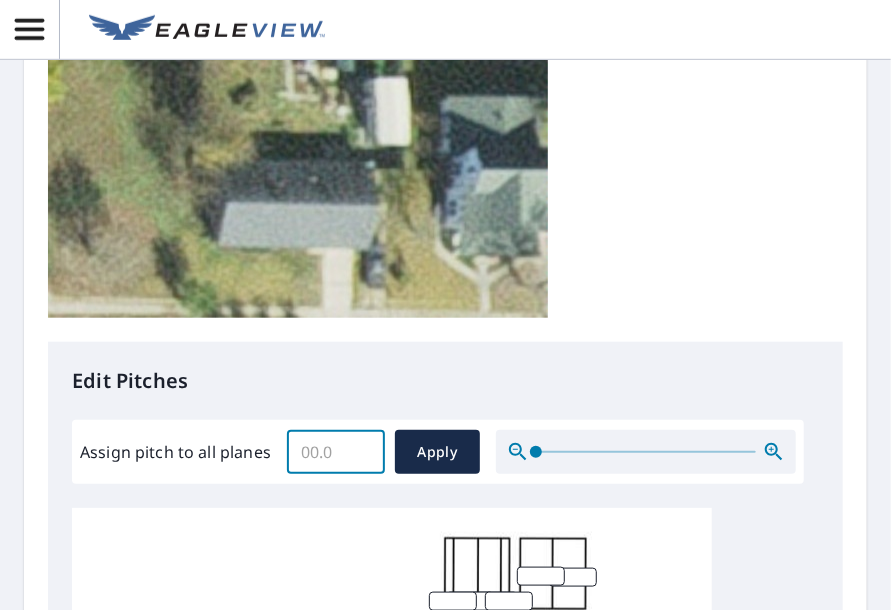 click on "Assign pitch to all planes" at bounding box center (336, 452) 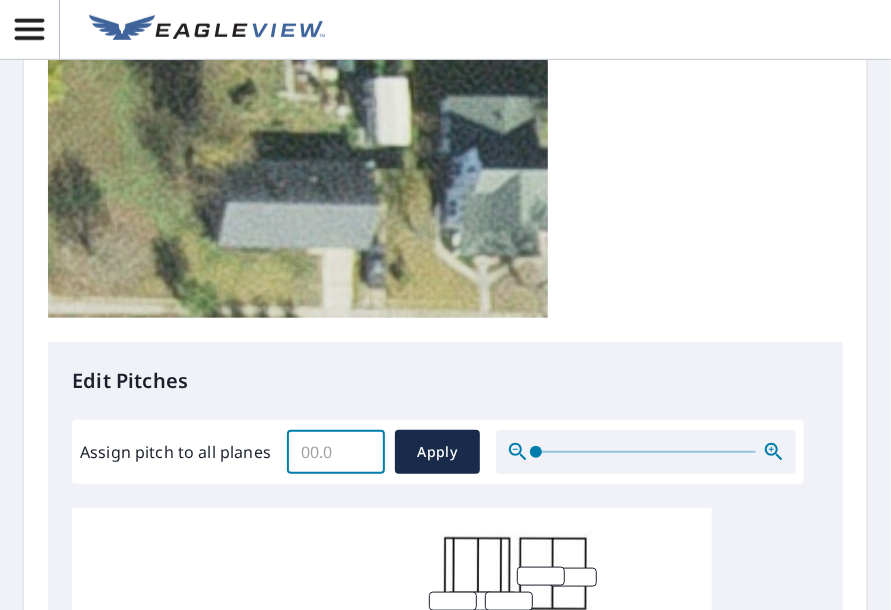click on "Assign pitch to all planes ​ Apply" at bounding box center (438, 452) 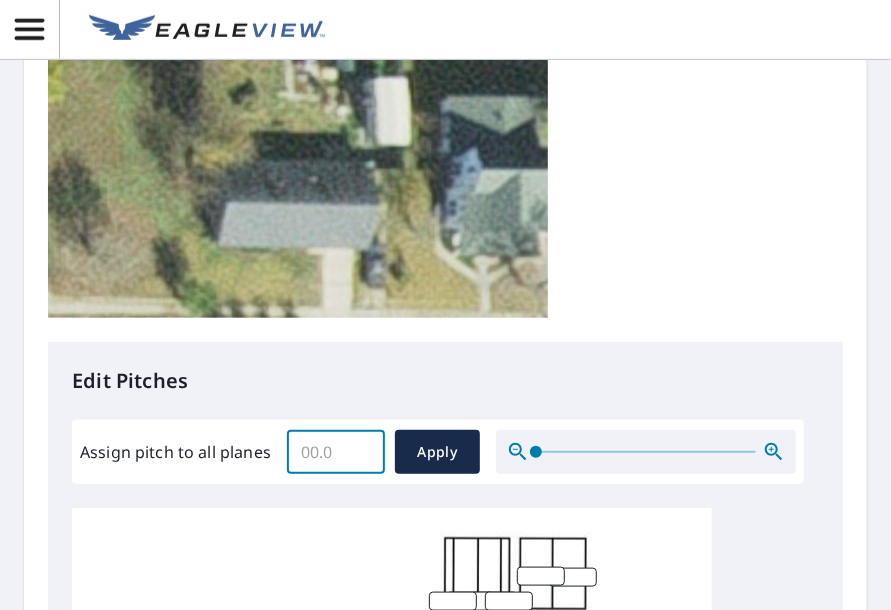 type on "3" 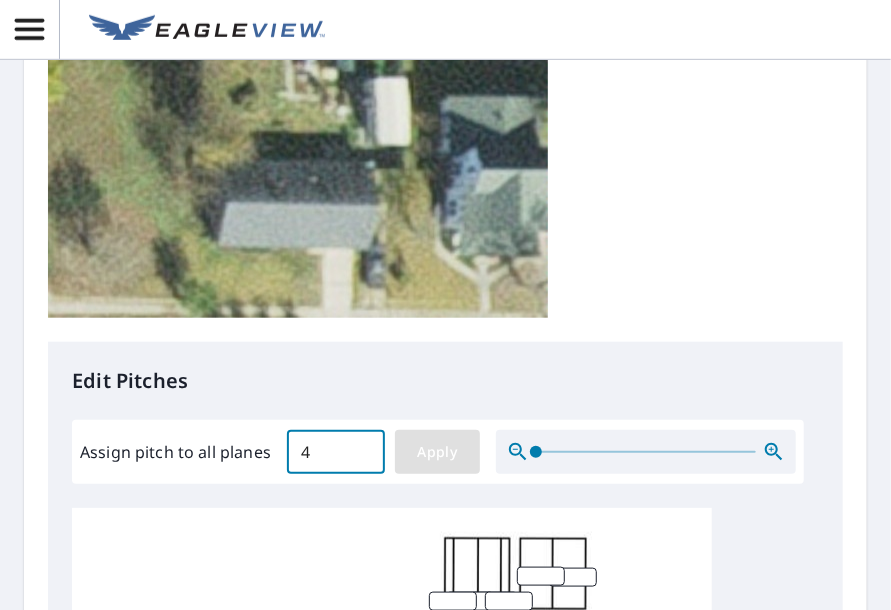 type on "4" 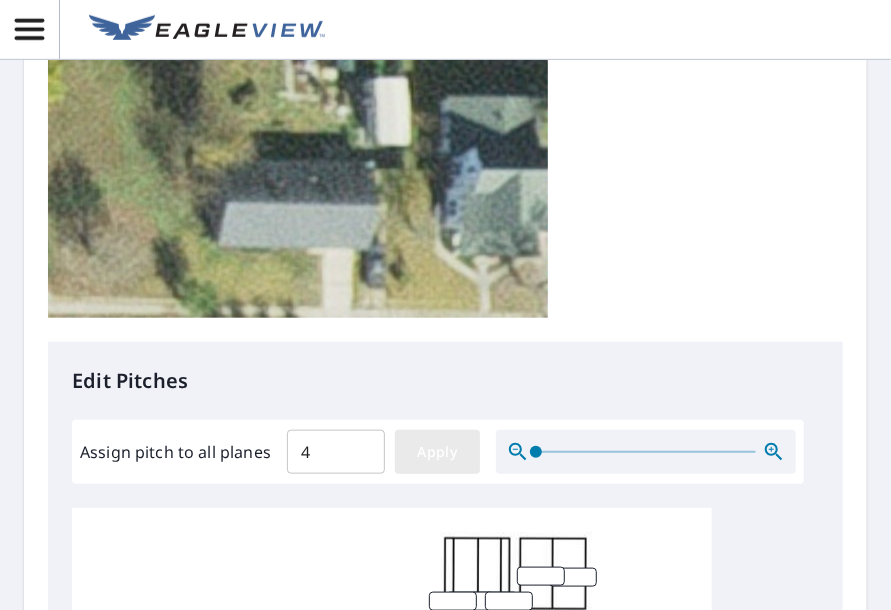 click on "Apply" at bounding box center [437, 452] 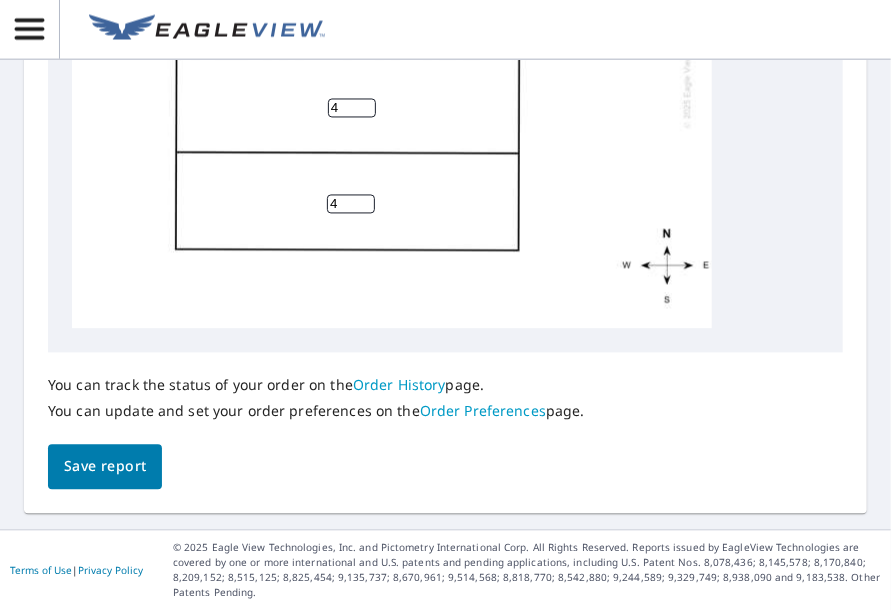 click on "Save report" at bounding box center [105, 467] 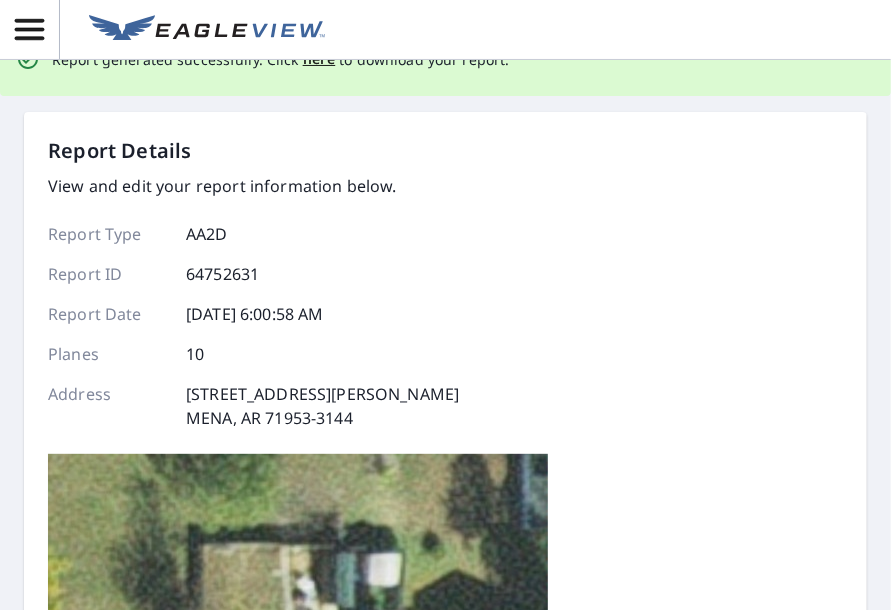 scroll, scrollTop: 0, scrollLeft: 0, axis: both 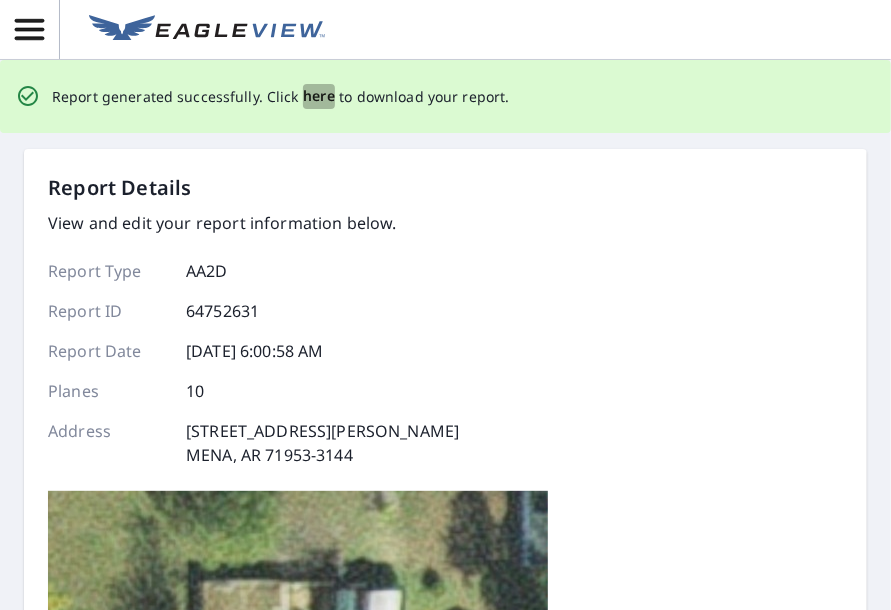 click on "here" at bounding box center (319, 96) 